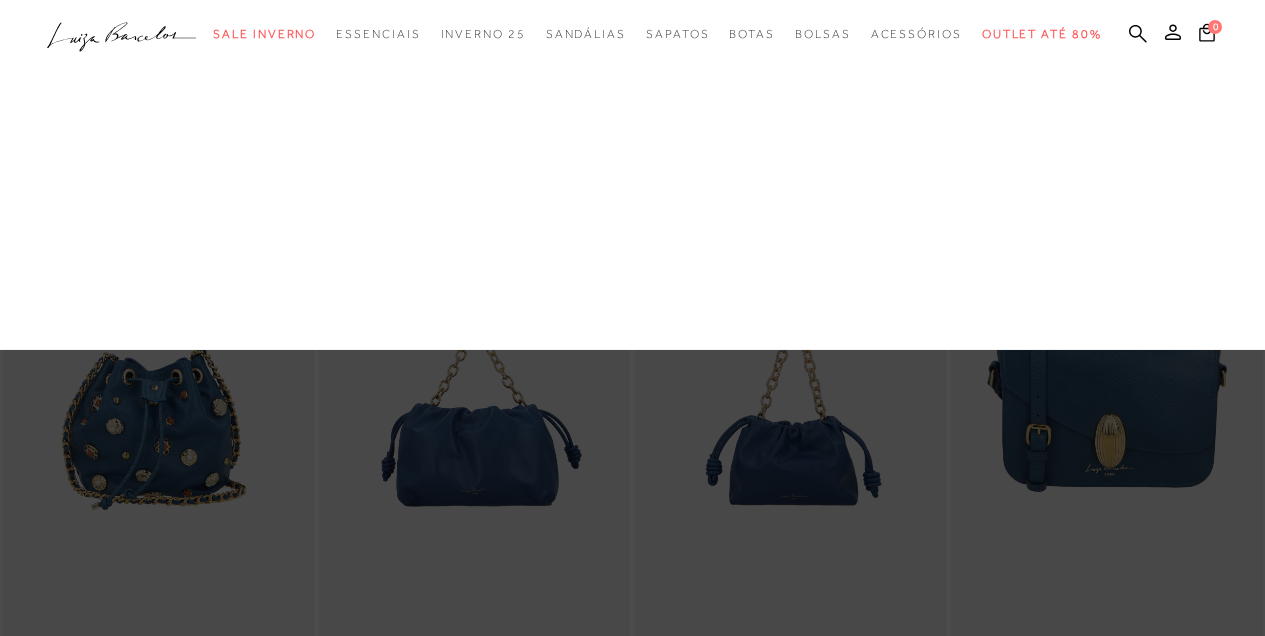 scroll, scrollTop: 866, scrollLeft: 0, axis: vertical 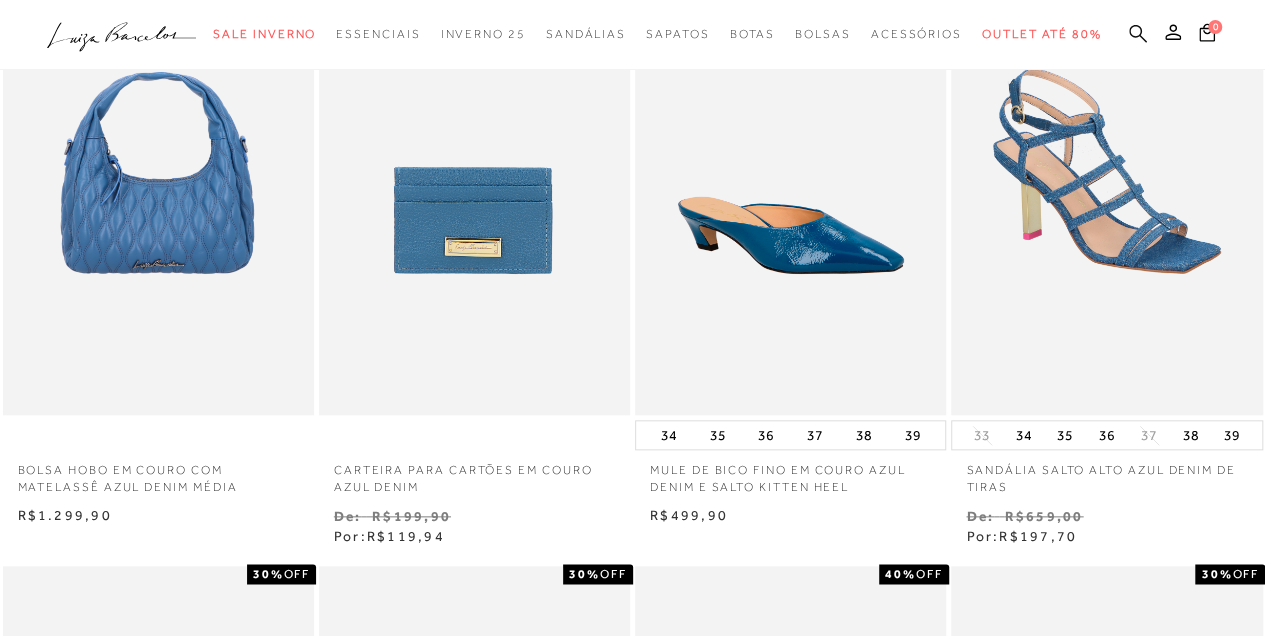 click 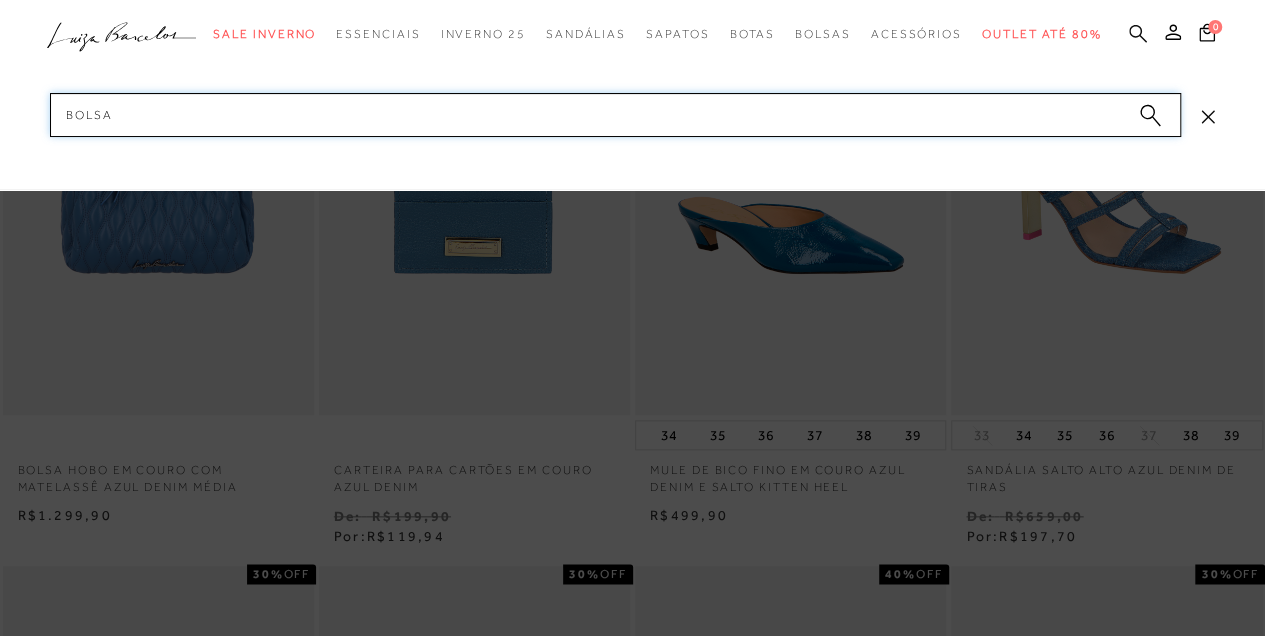 type on "bolsa" 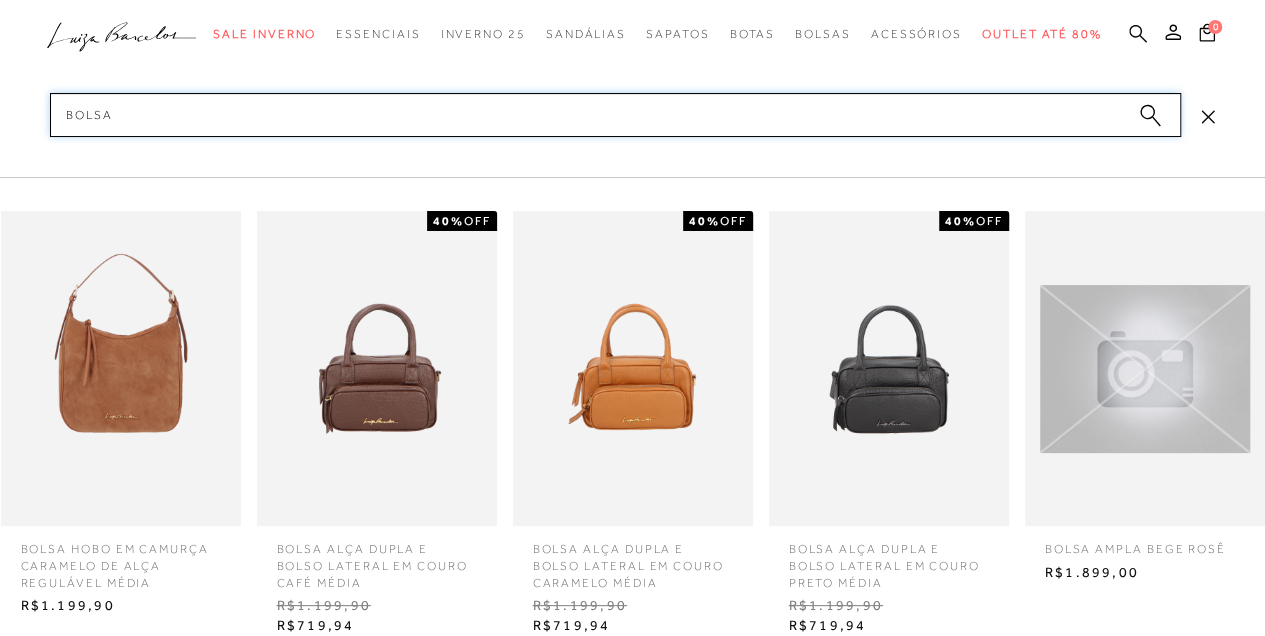 type 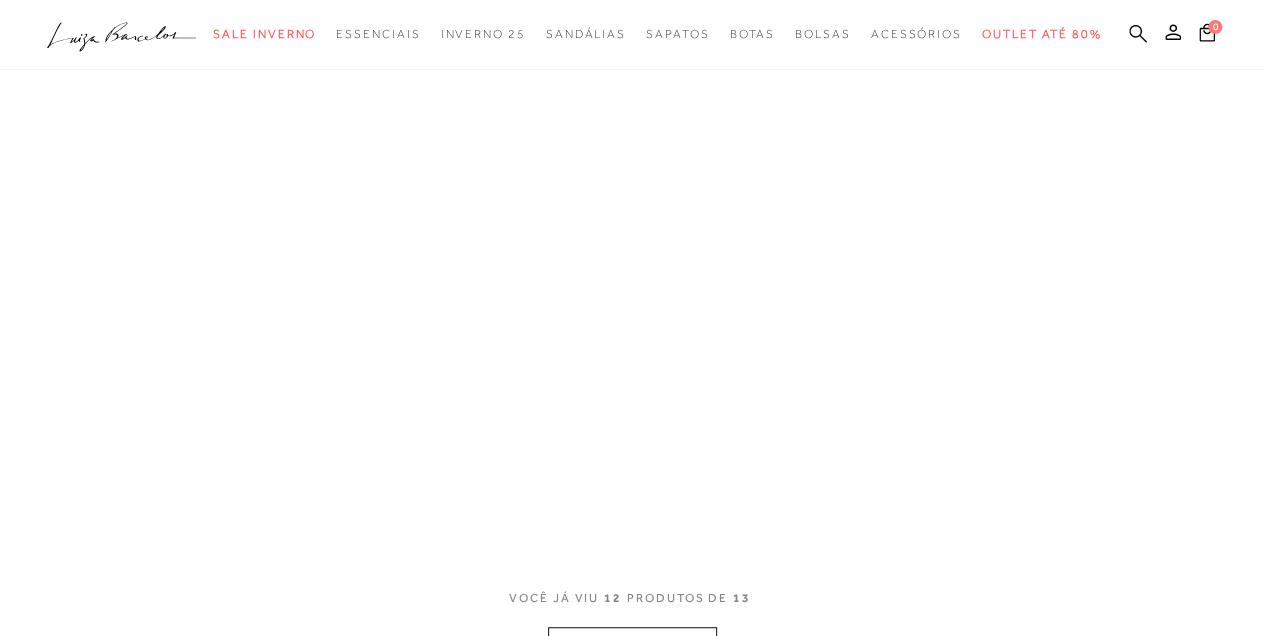 scroll, scrollTop: 68, scrollLeft: 0, axis: vertical 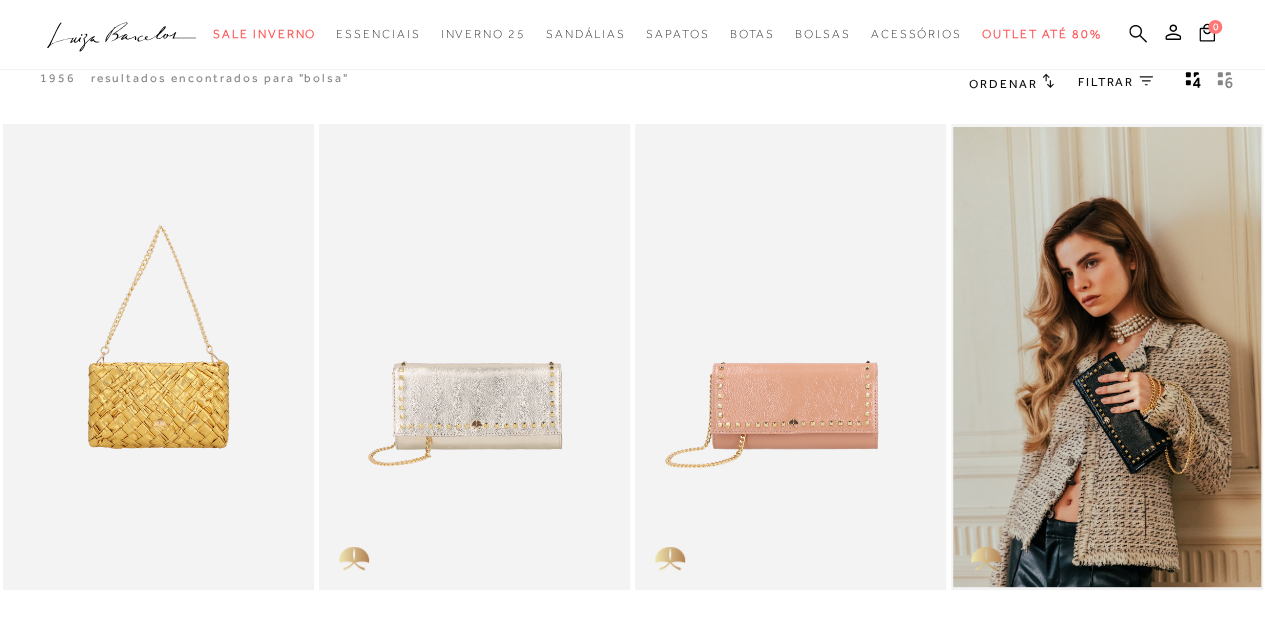 click 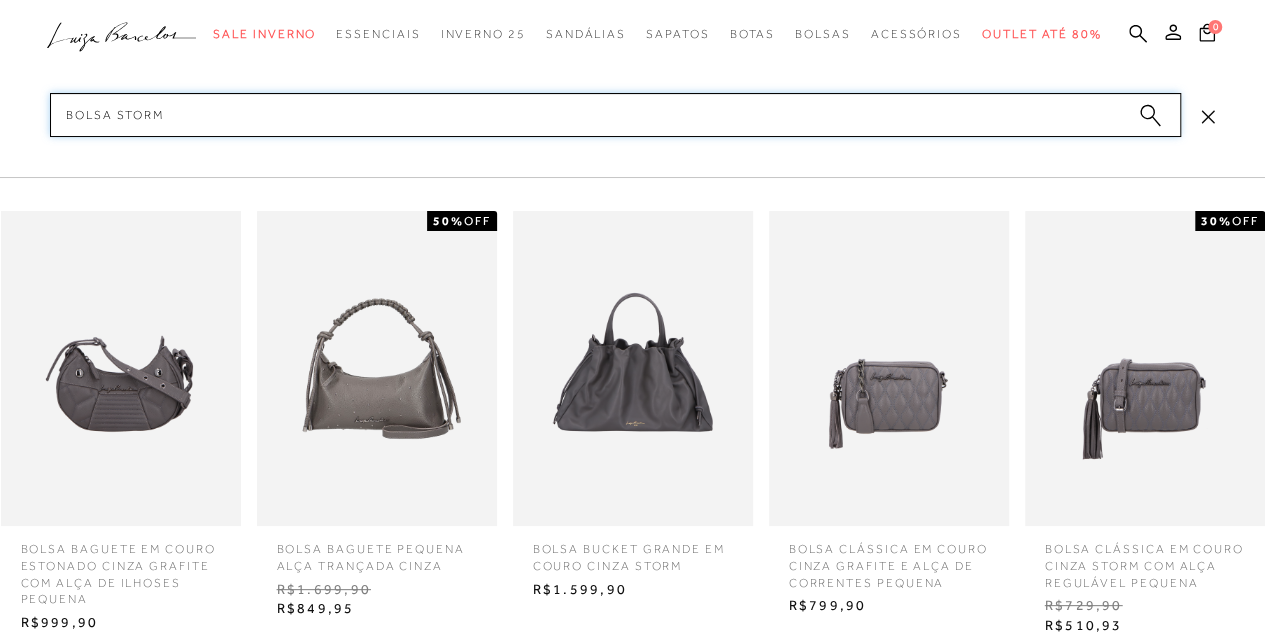 type on "bolsa storm" 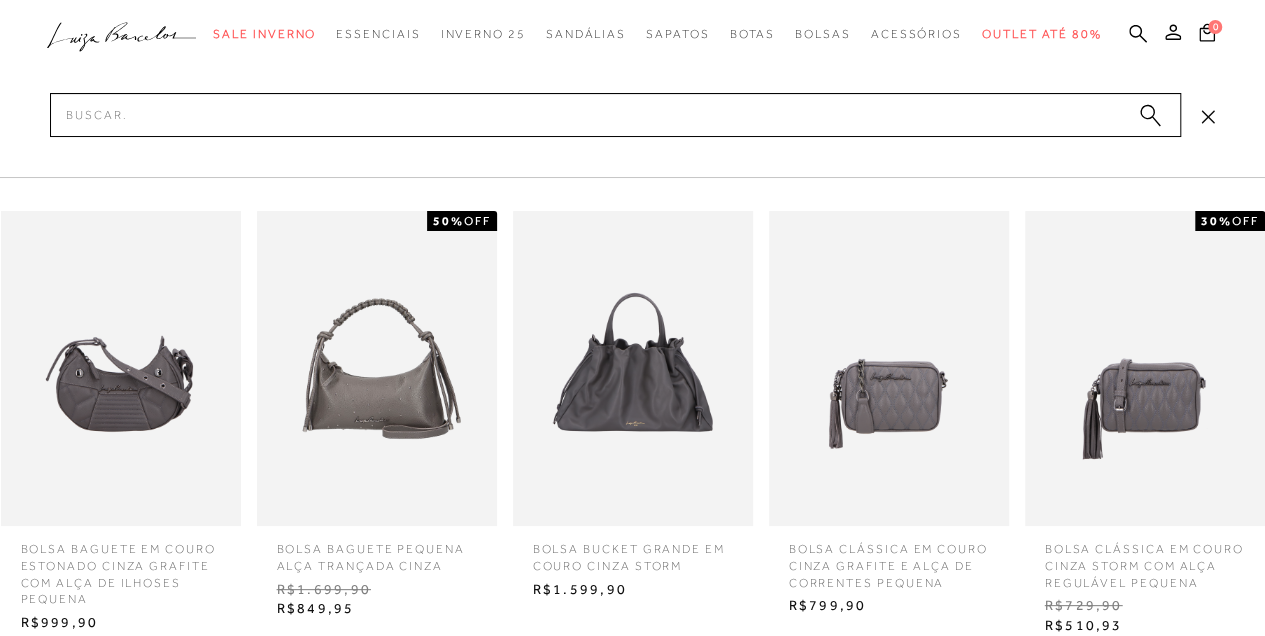 drag, startPoint x: 935, startPoint y: 451, endPoint x: 677, endPoint y: 558, distance: 279.30807 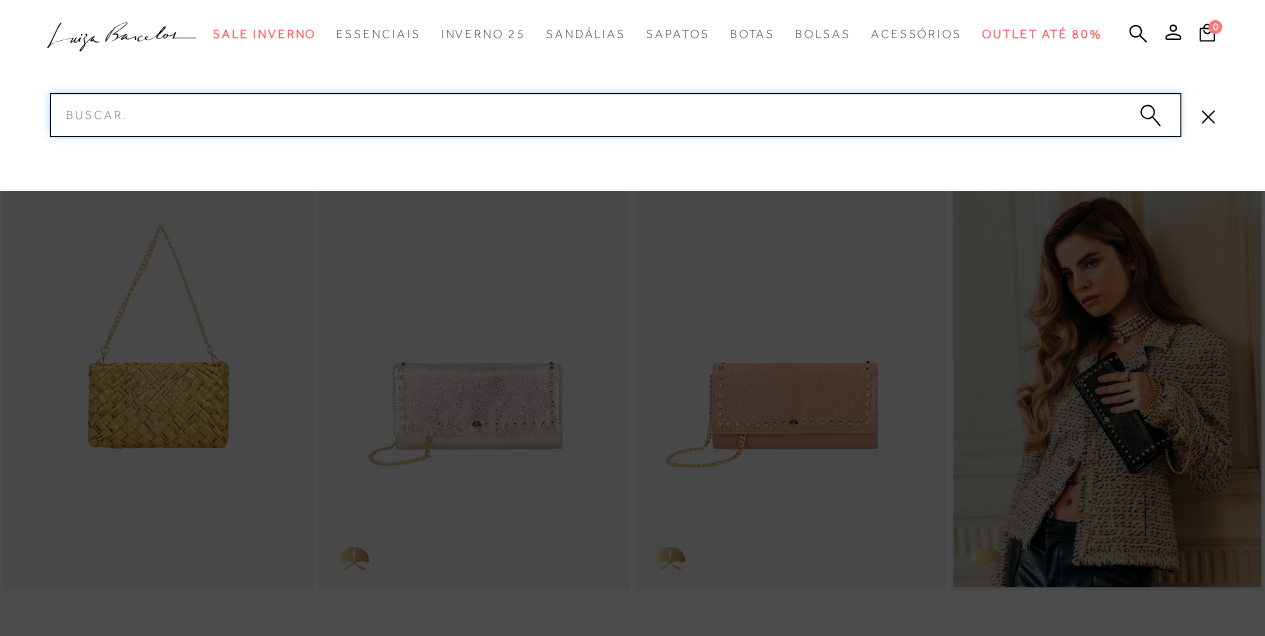 click on "Pesquisar" at bounding box center (615, 115) 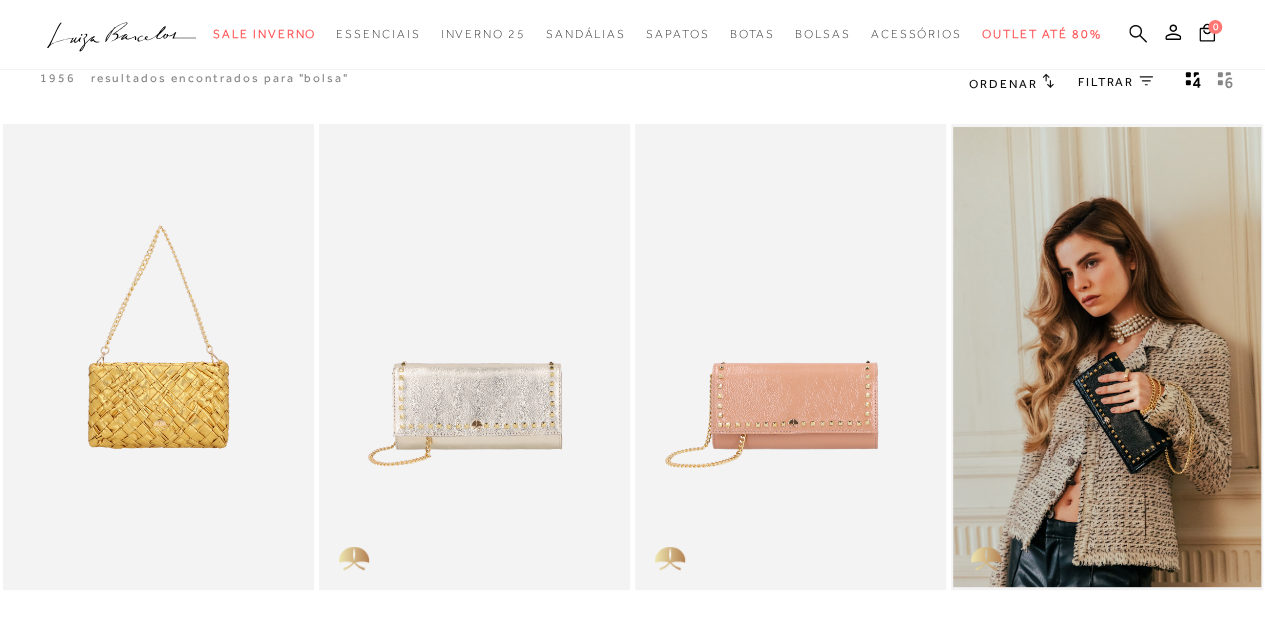 click 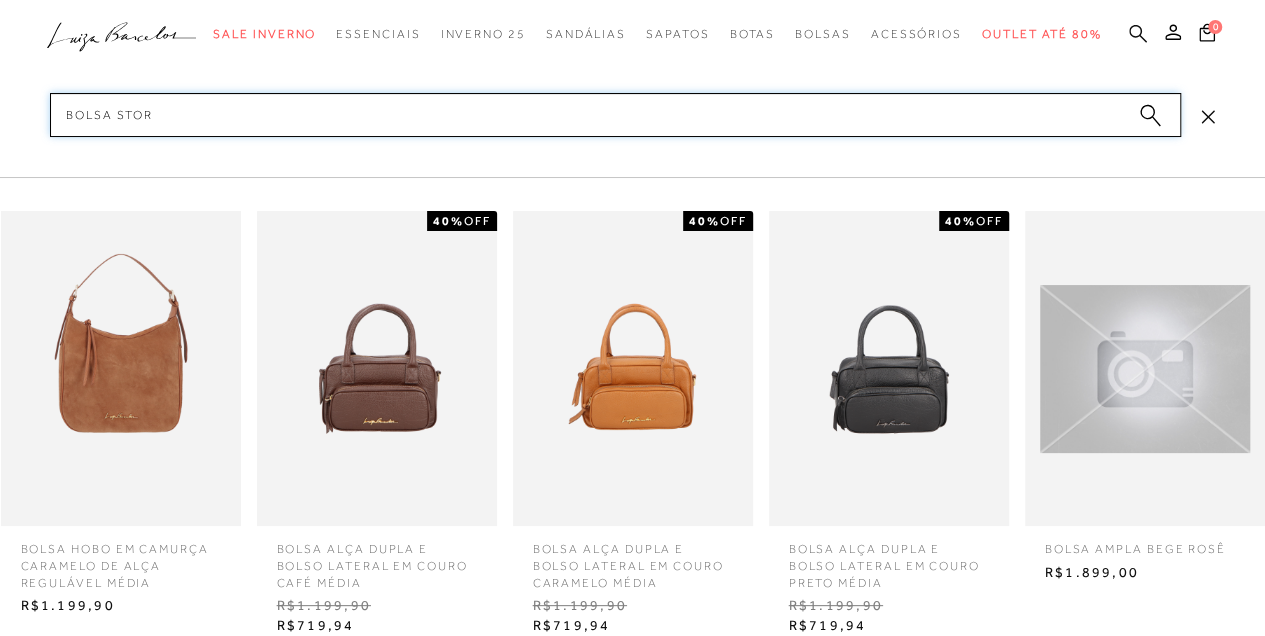 type on "bolsa storm" 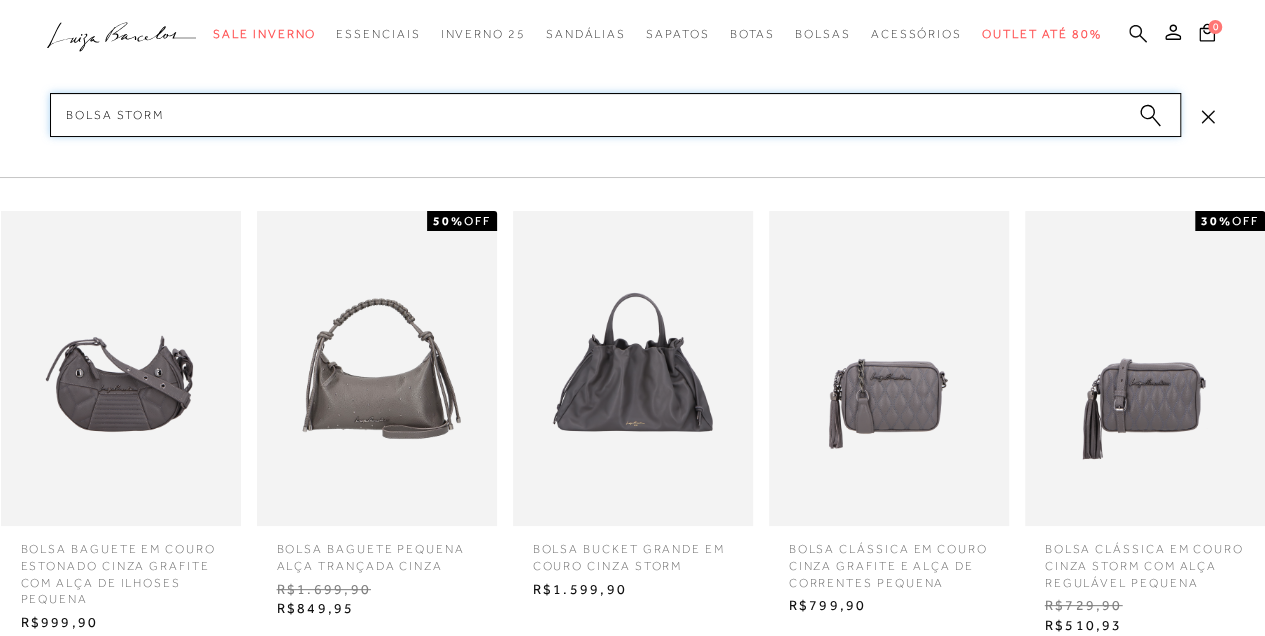 type 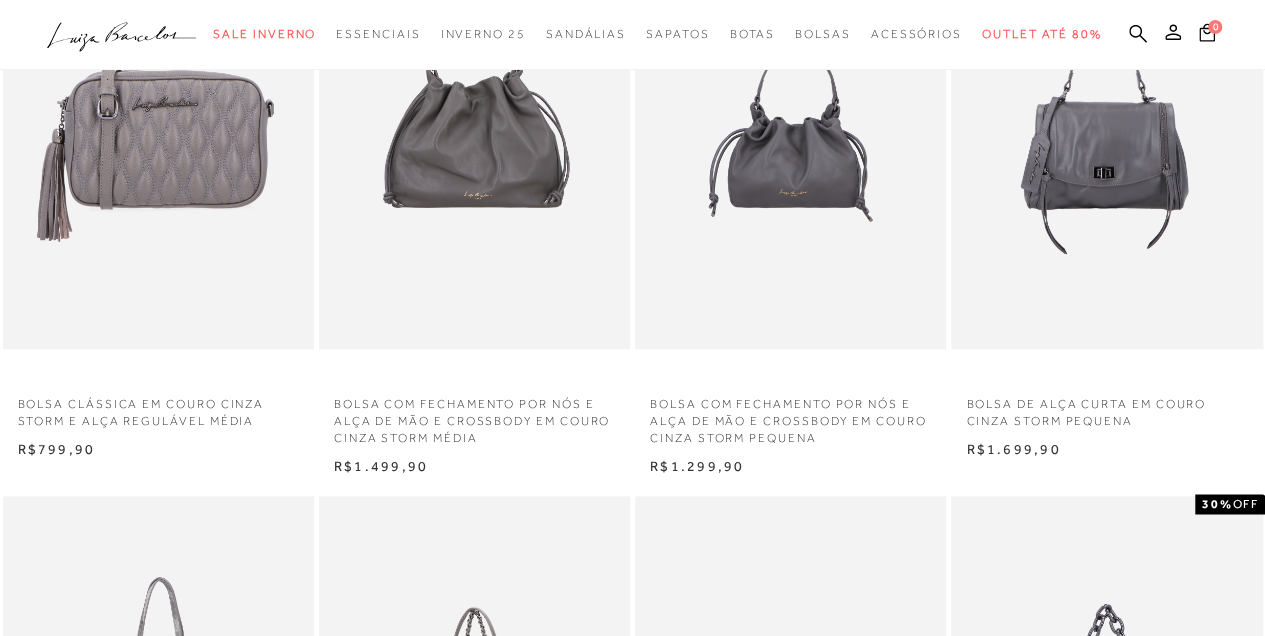 scroll, scrollTop: 933, scrollLeft: 0, axis: vertical 